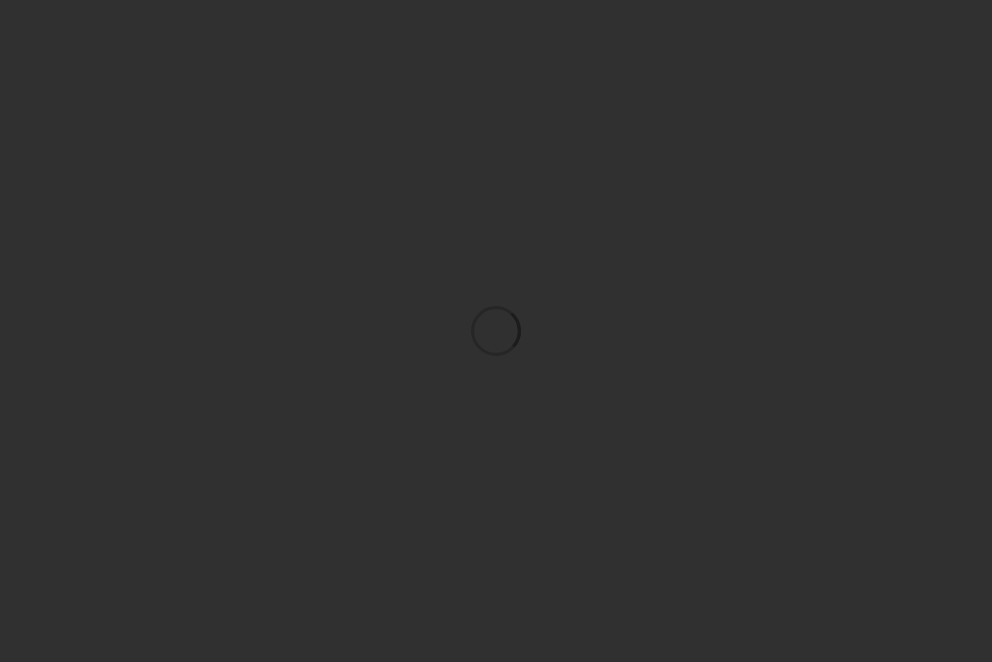 scroll, scrollTop: 0, scrollLeft: 0, axis: both 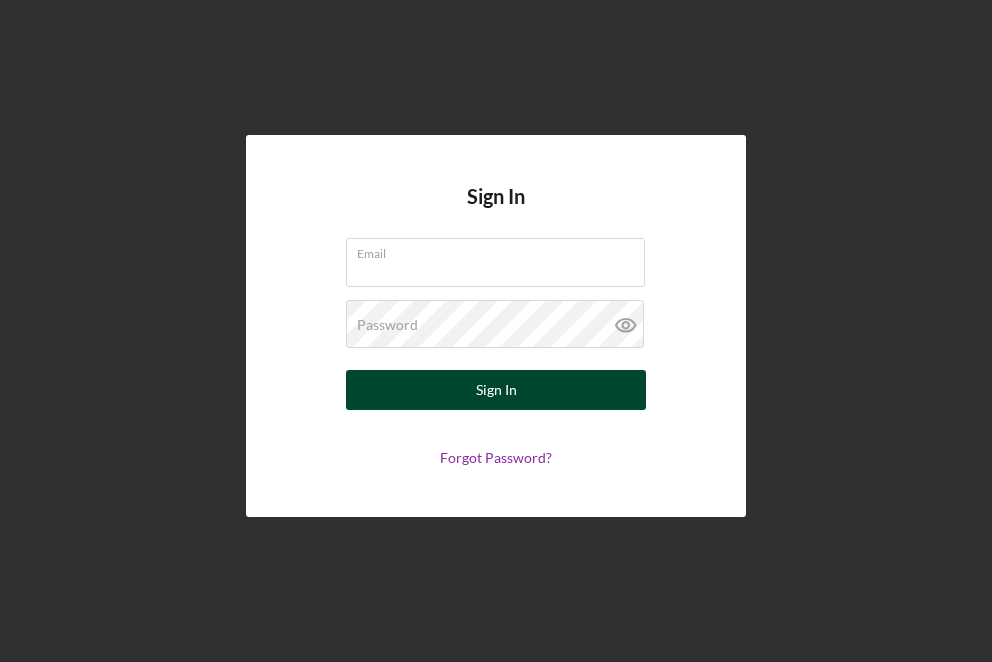 type on "[EMAIL]" 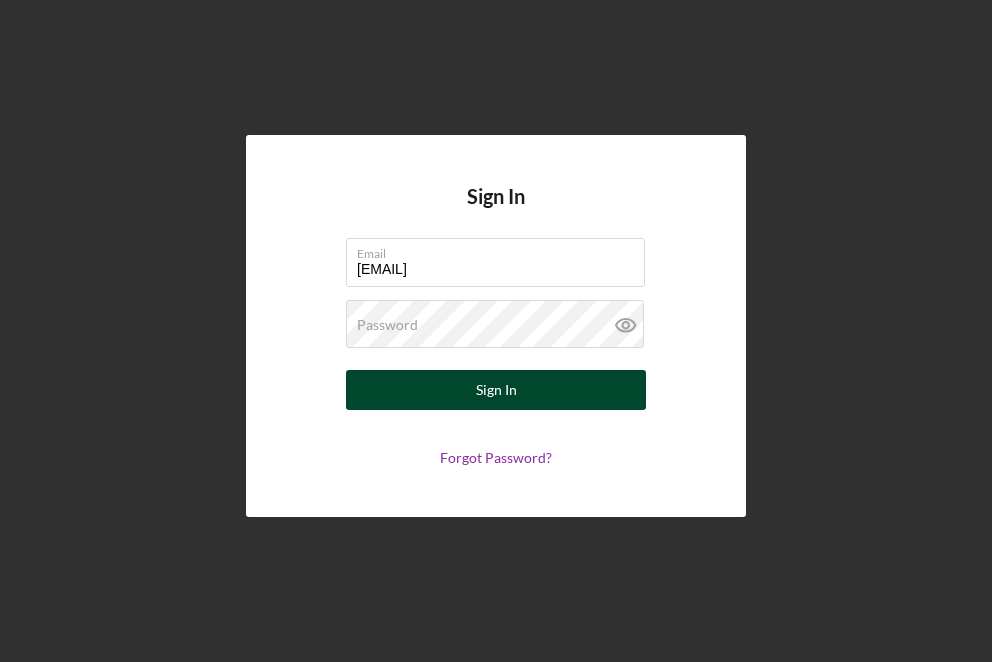 click on "Sign In" at bounding box center [496, 390] 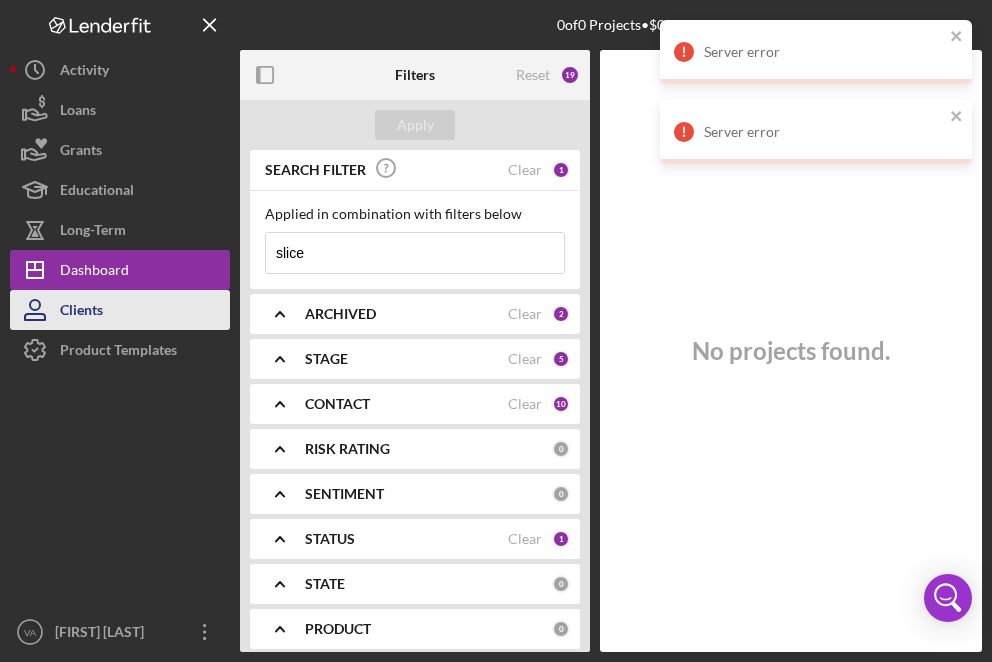 click on "Clients" at bounding box center (120, 310) 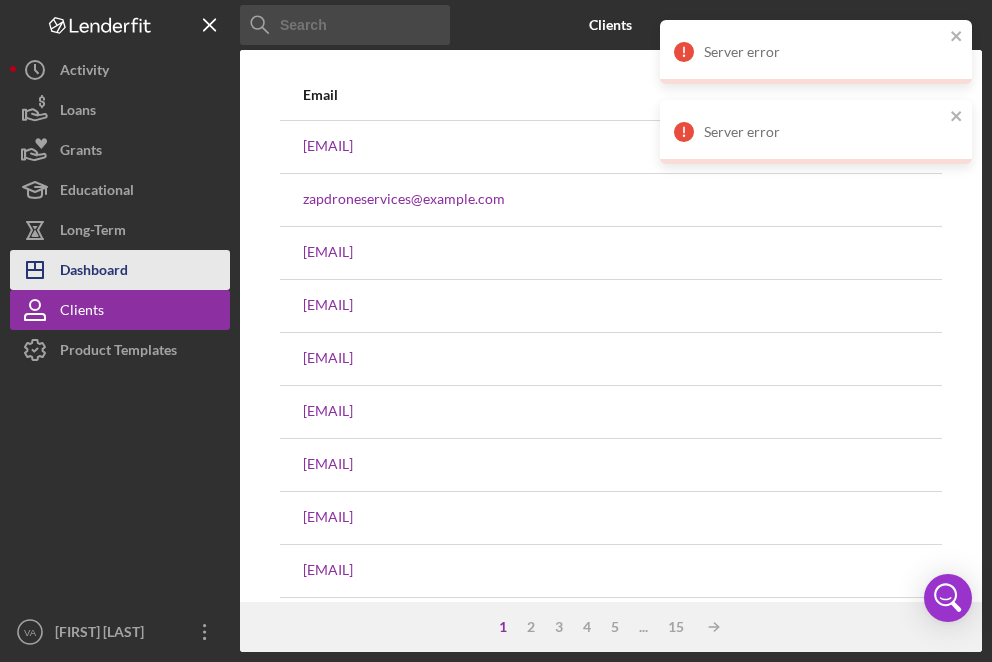 click on "Dashboard" at bounding box center [94, 272] 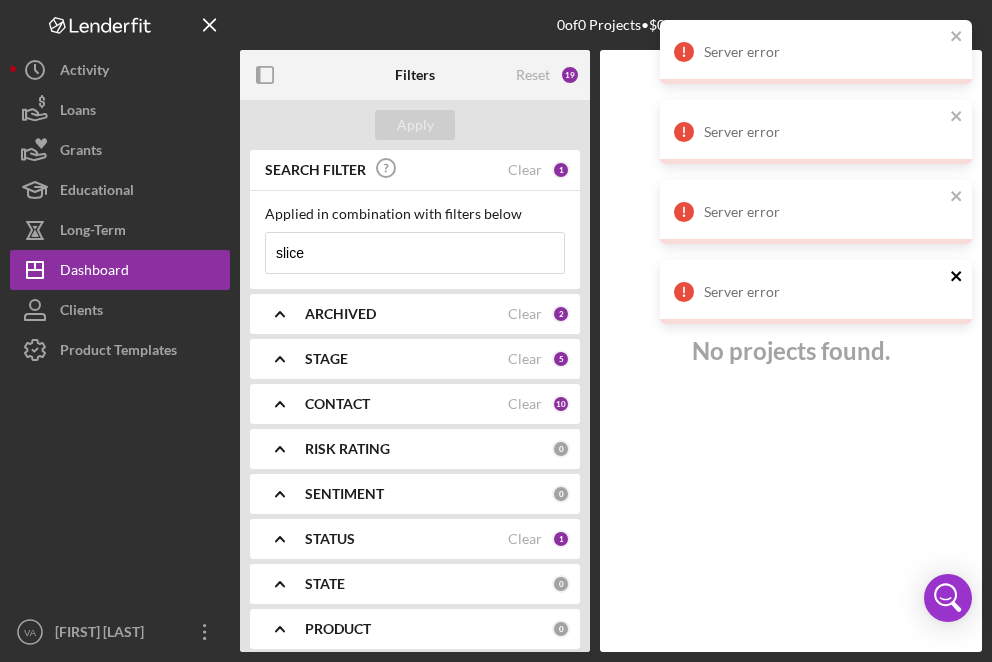 click 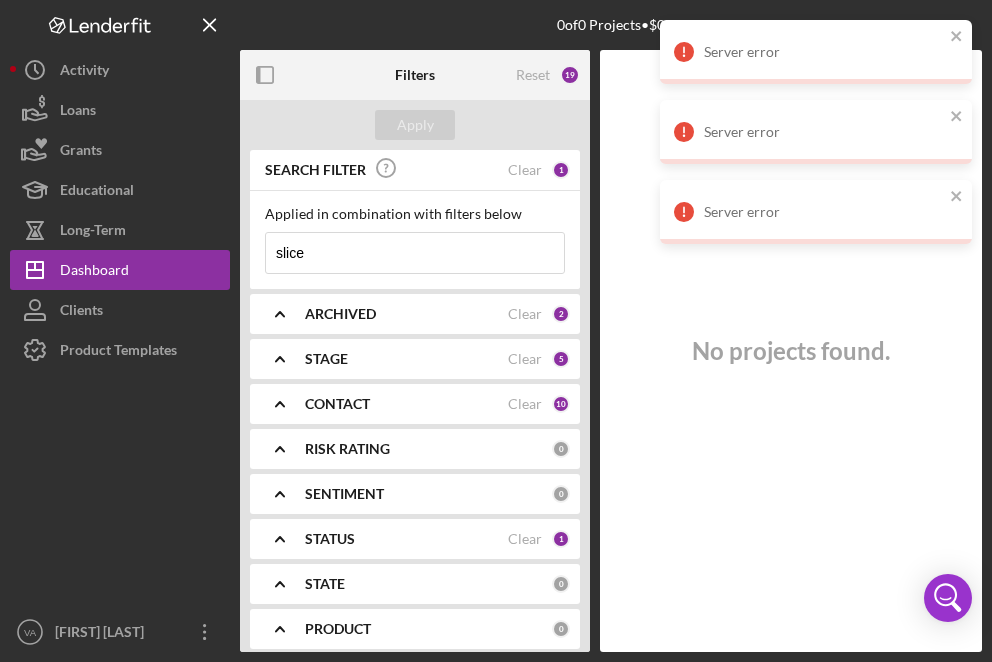 click on "Server error" at bounding box center [809, 212] 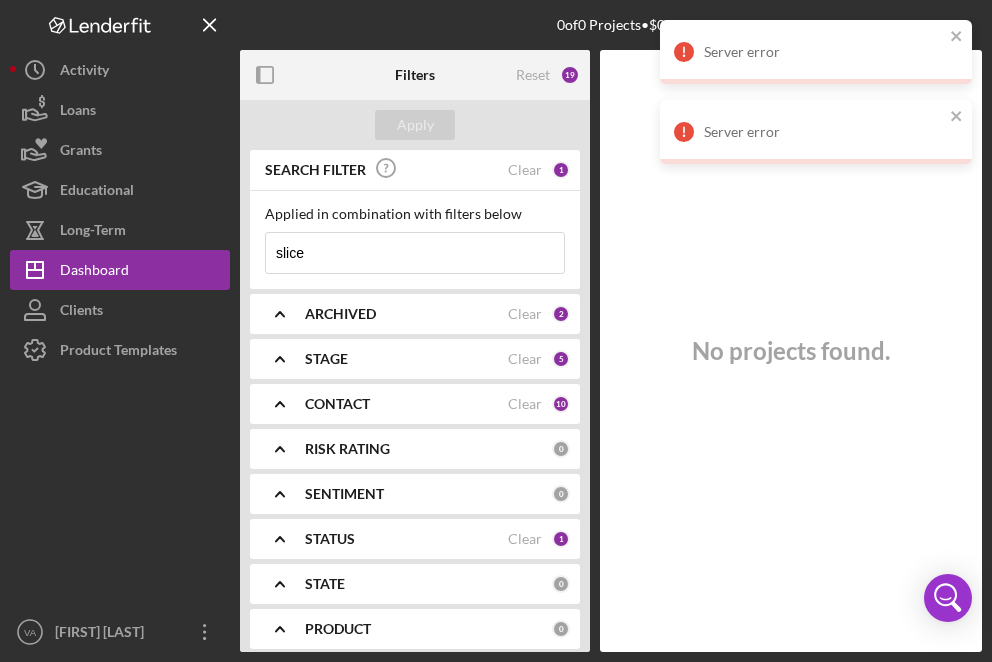 click on "Server error" at bounding box center [809, 132] 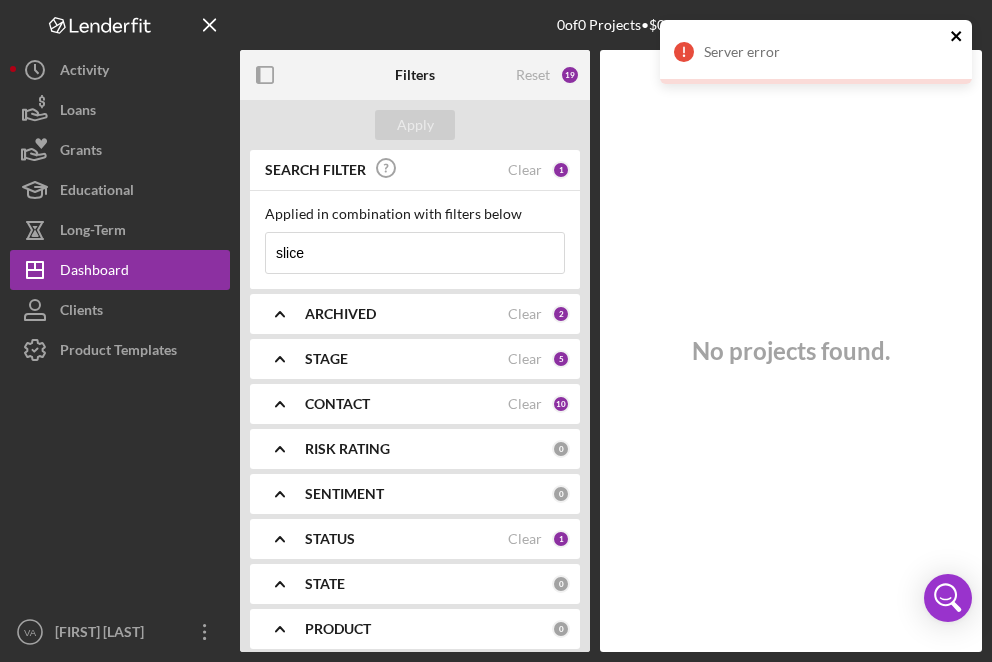 click 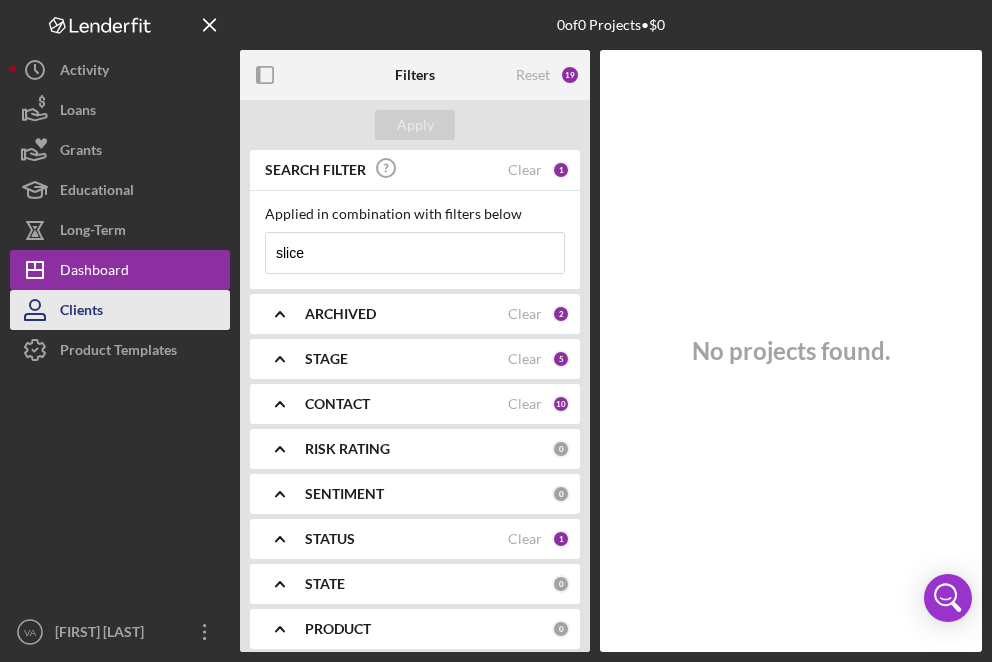 click on "Clients" at bounding box center [120, 310] 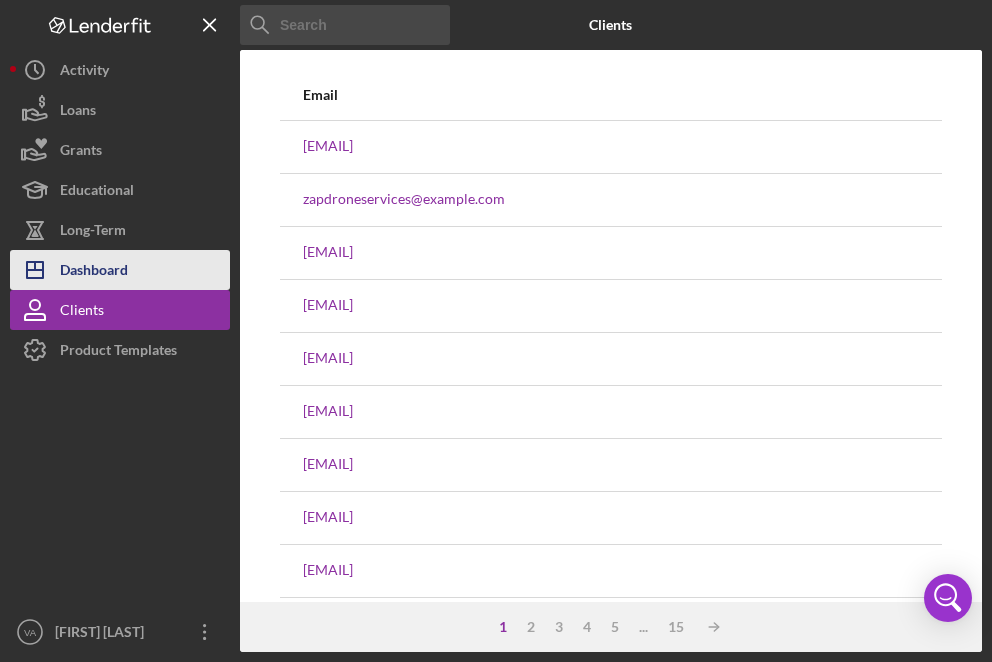 click on "Dashboard" at bounding box center [94, 272] 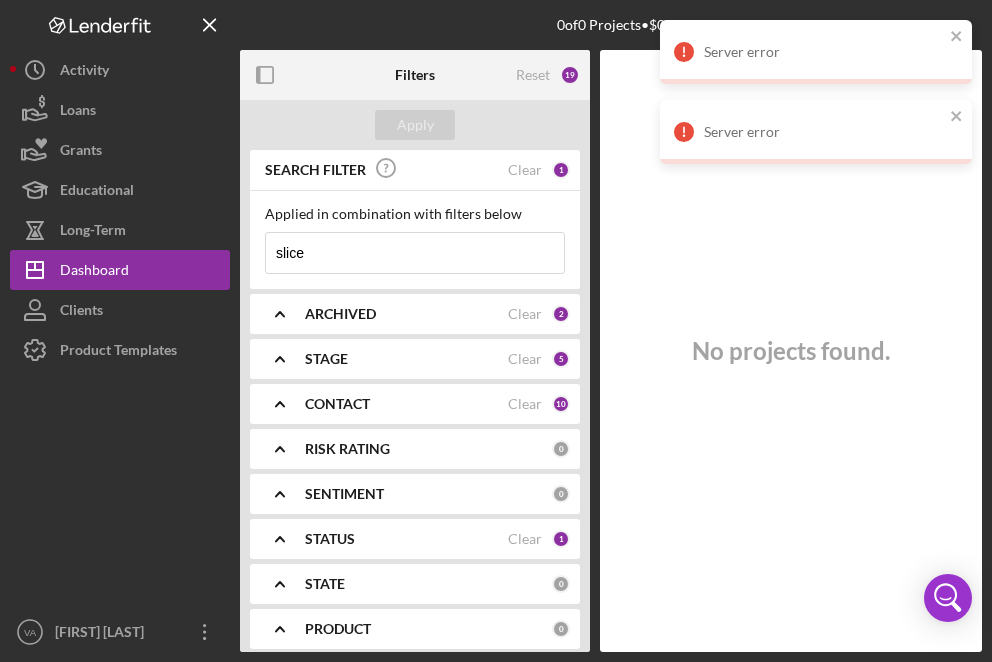 click on "Applied in combination with filters below" at bounding box center [415, 214] 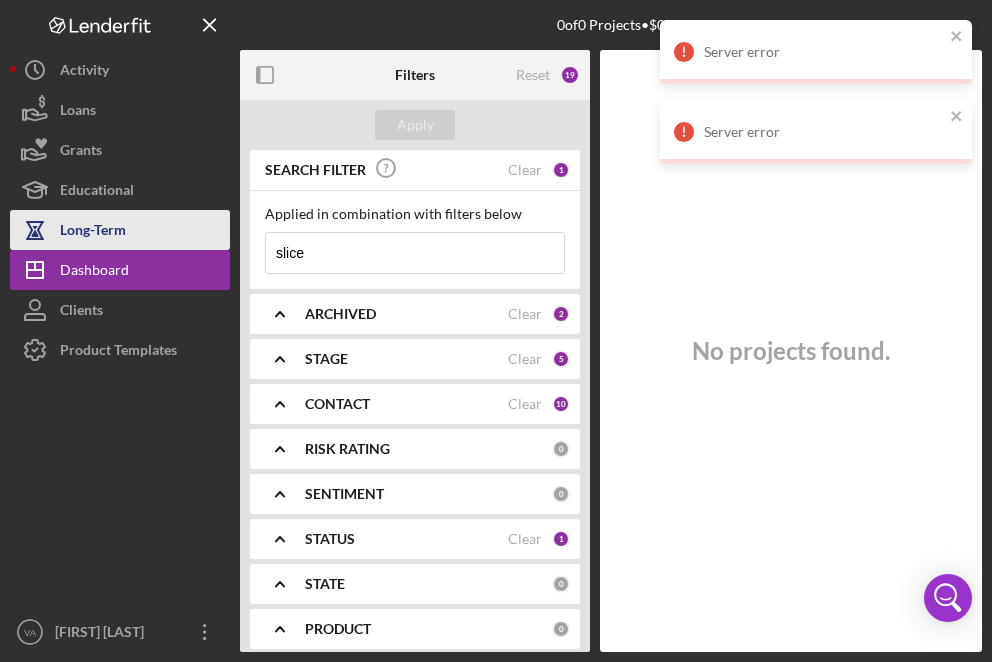 drag, startPoint x: 358, startPoint y: 252, endPoint x: 162, endPoint y: 240, distance: 196.367 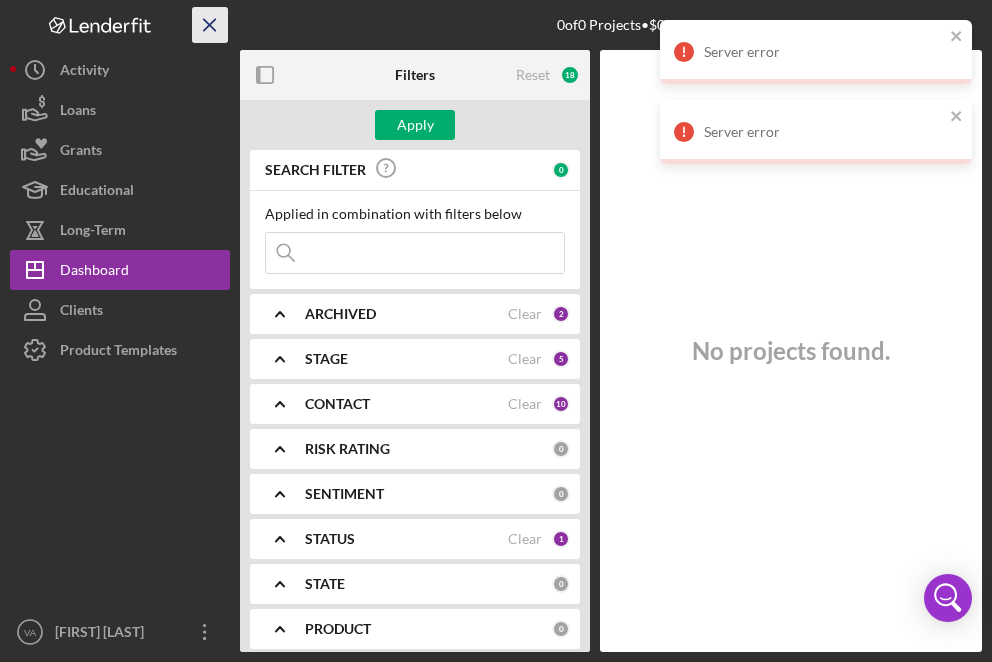 type 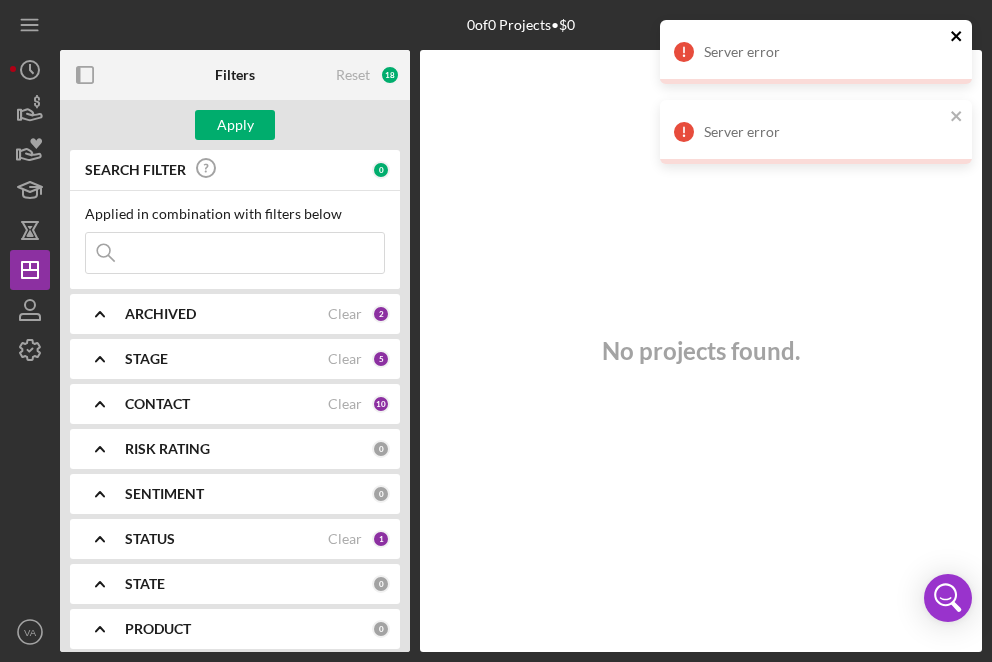click 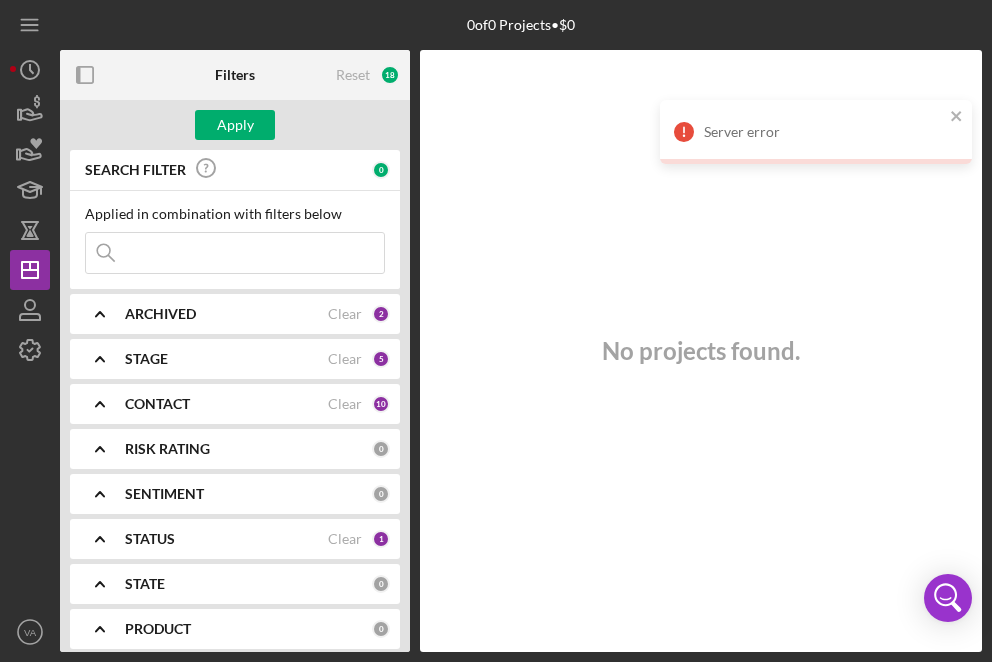 click on "Server error Server error" at bounding box center (816, 100) 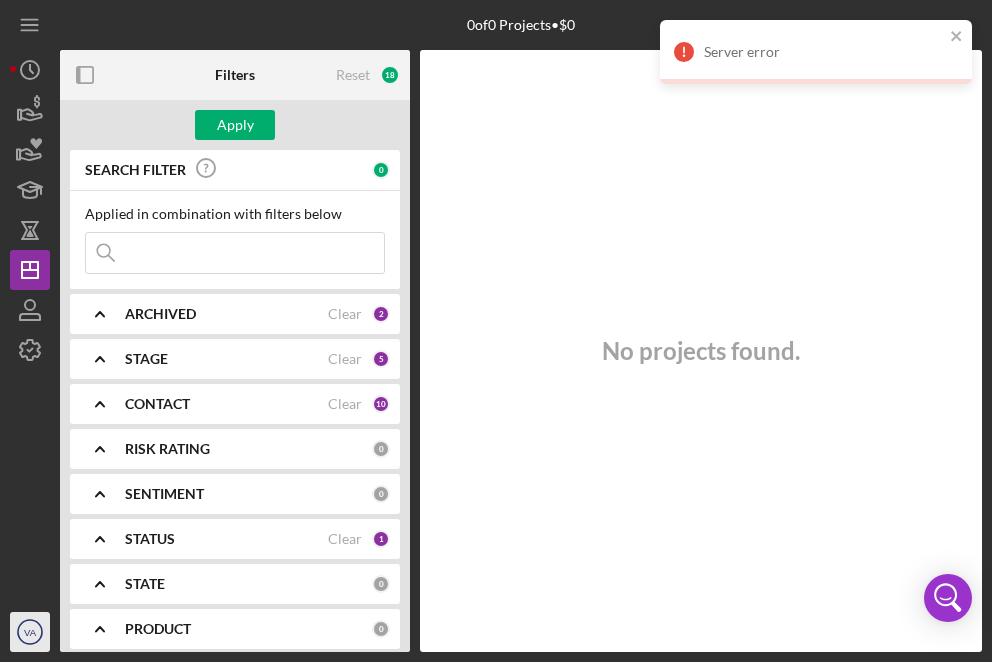 click on "VA" 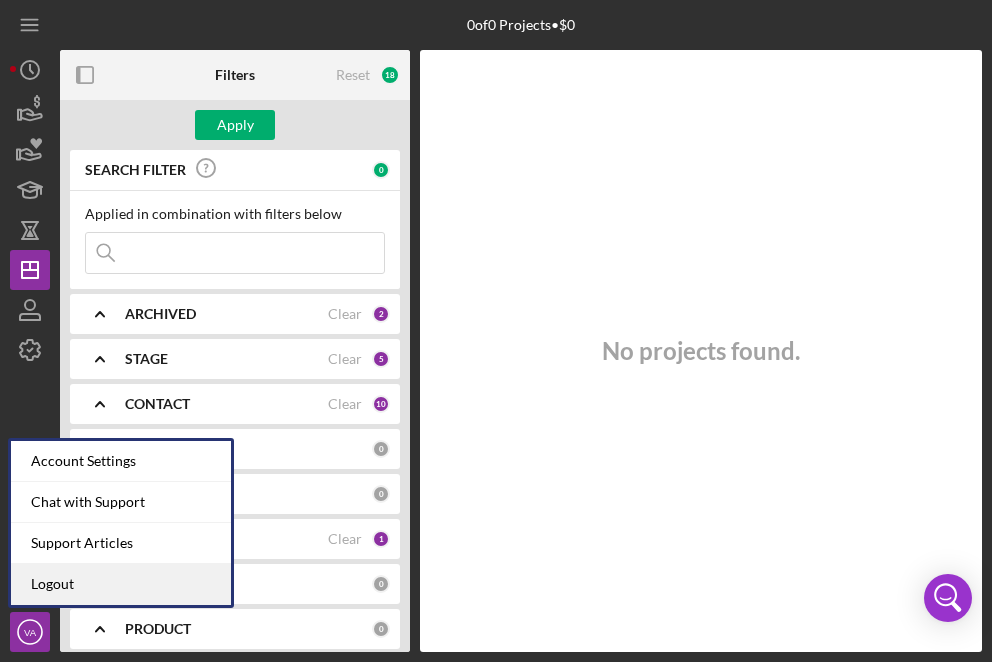 click on "Logout" at bounding box center [121, 584] 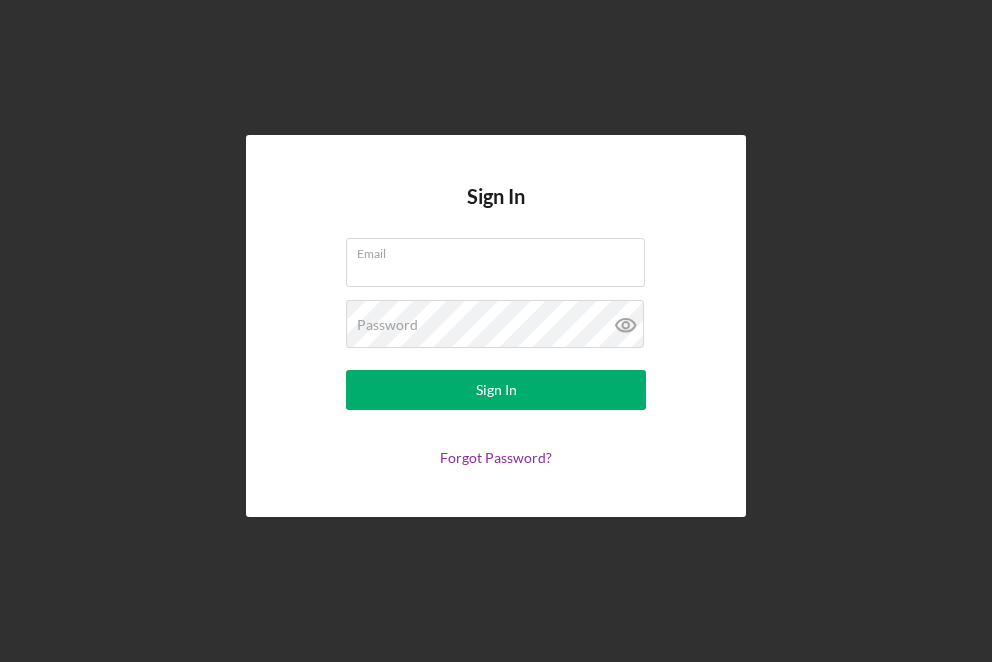 type on "Victor@elpajarocdc.org" 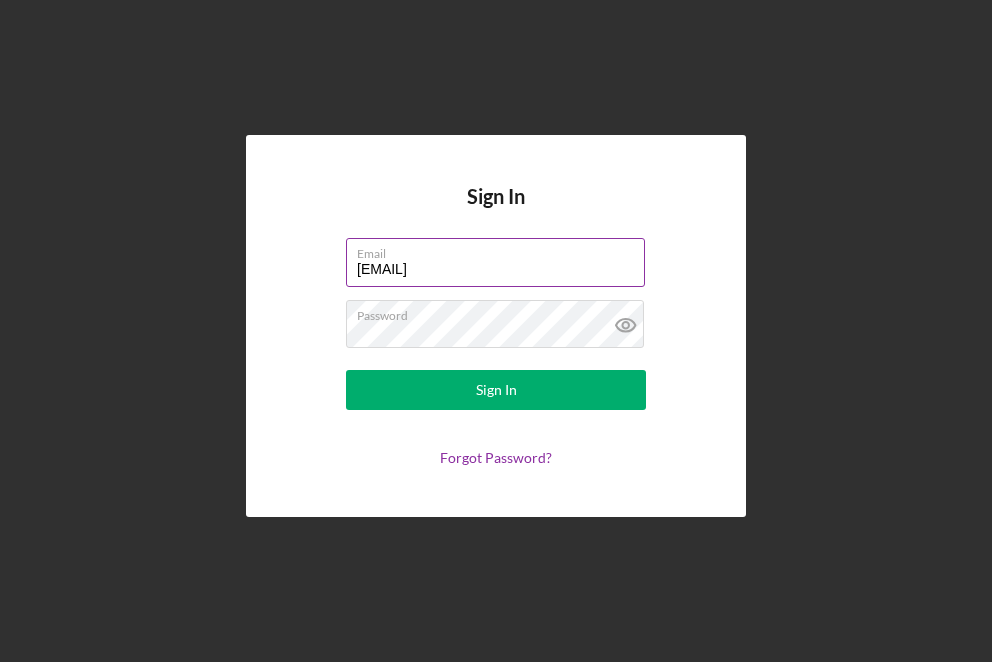 click on "Victor@elpajarocdc.org" at bounding box center (495, 262) 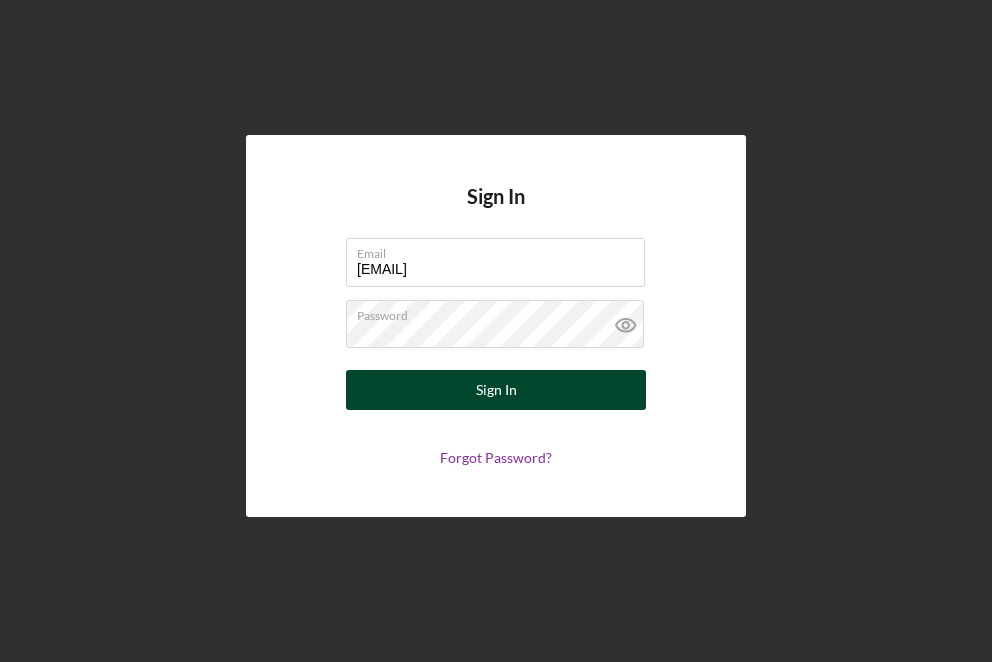 click on "Sign In" at bounding box center (496, 390) 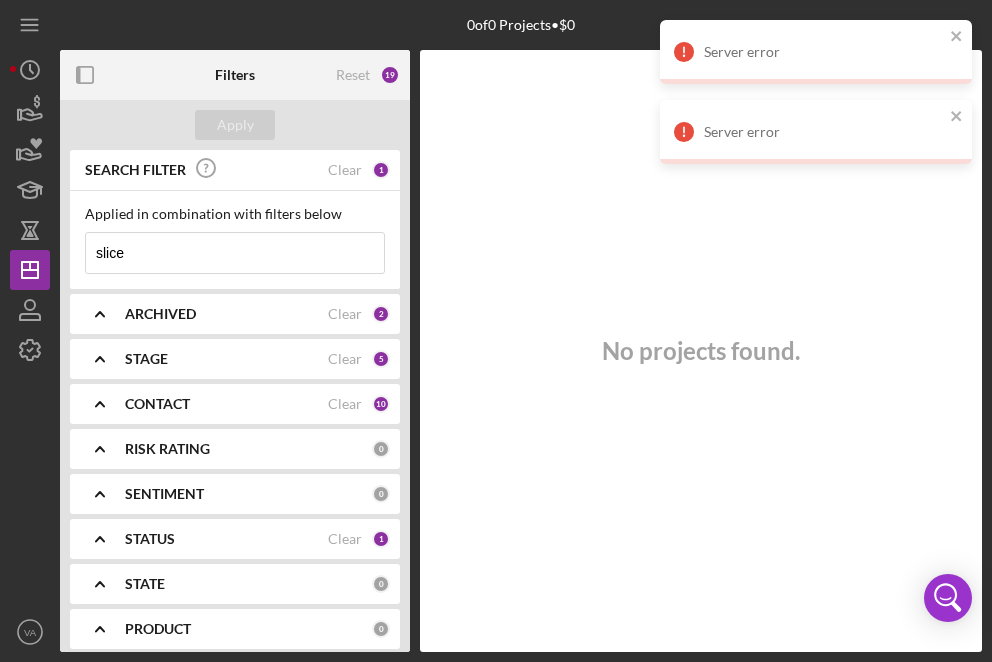 click on "slice" at bounding box center (235, 253) 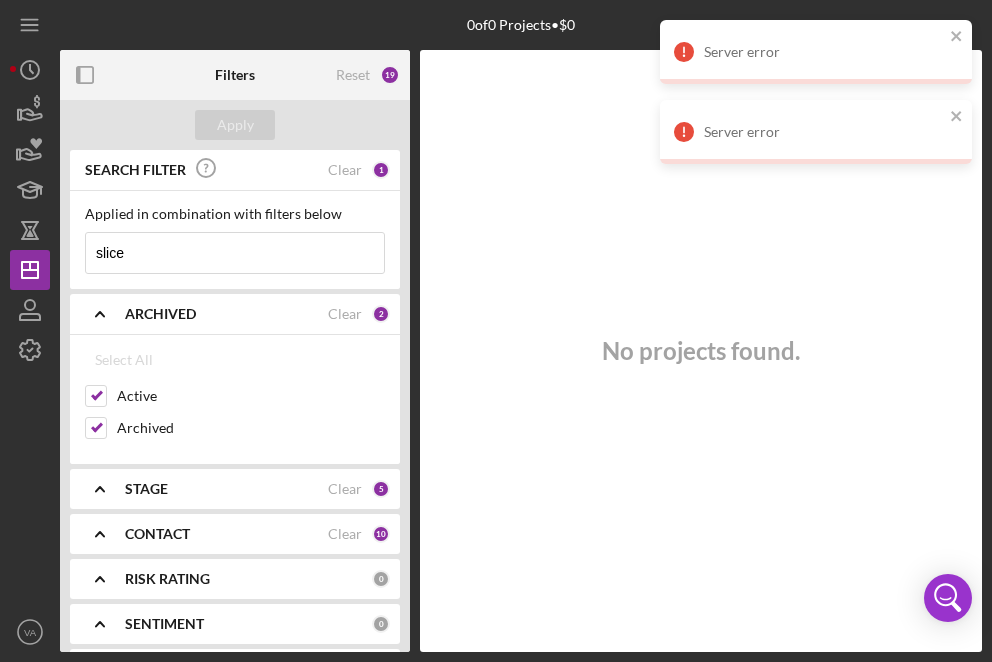 click on "CONTACT   Clear 10" at bounding box center [257, 534] 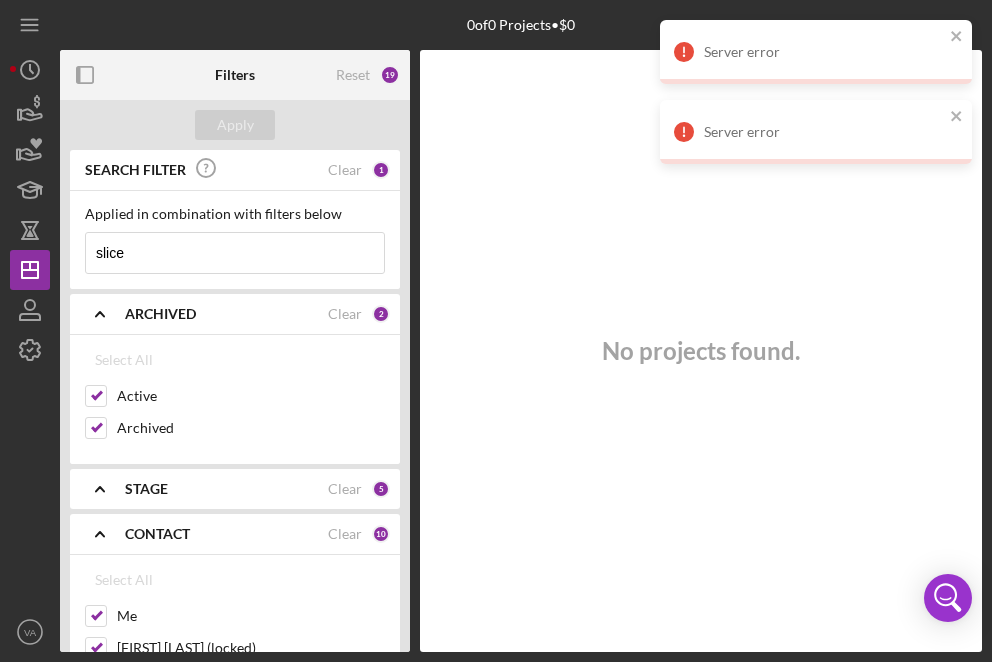 scroll, scrollTop: 200, scrollLeft: 0, axis: vertical 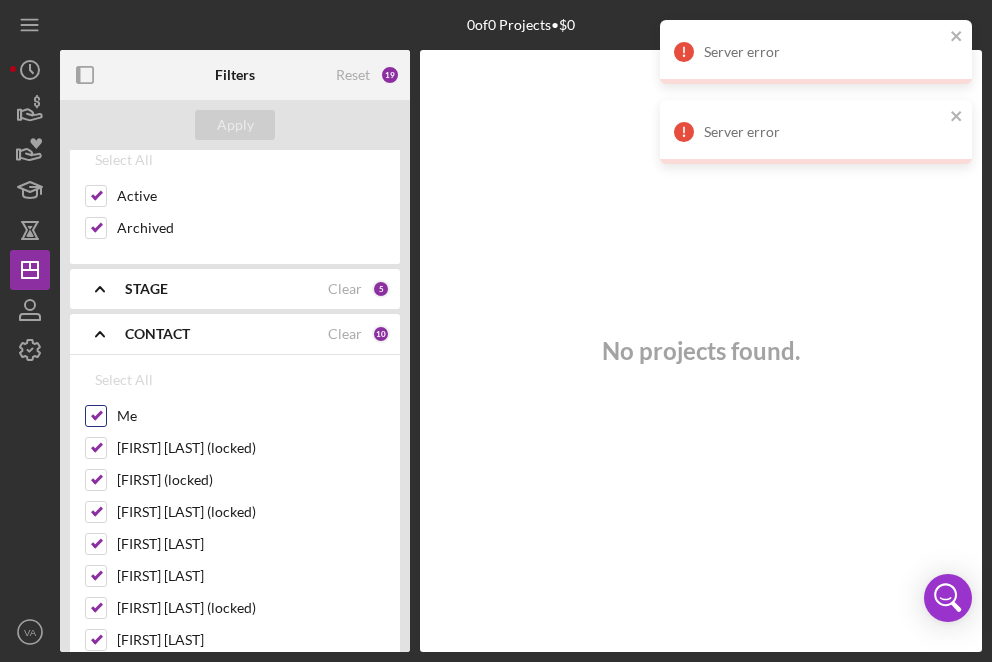 click on "Me" at bounding box center (96, 416) 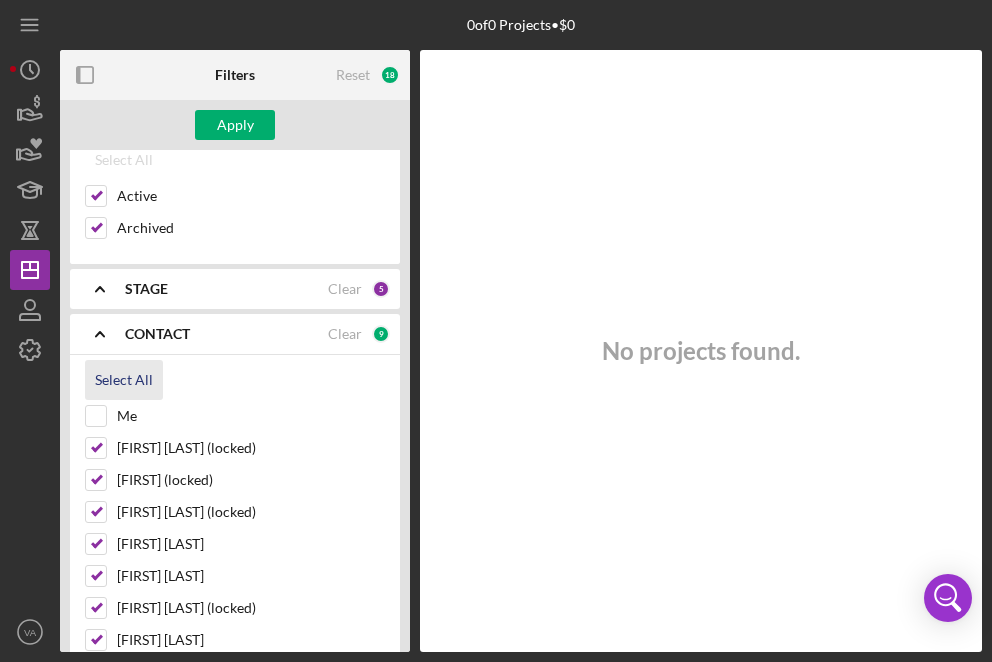 click on "Select All" at bounding box center [124, 380] 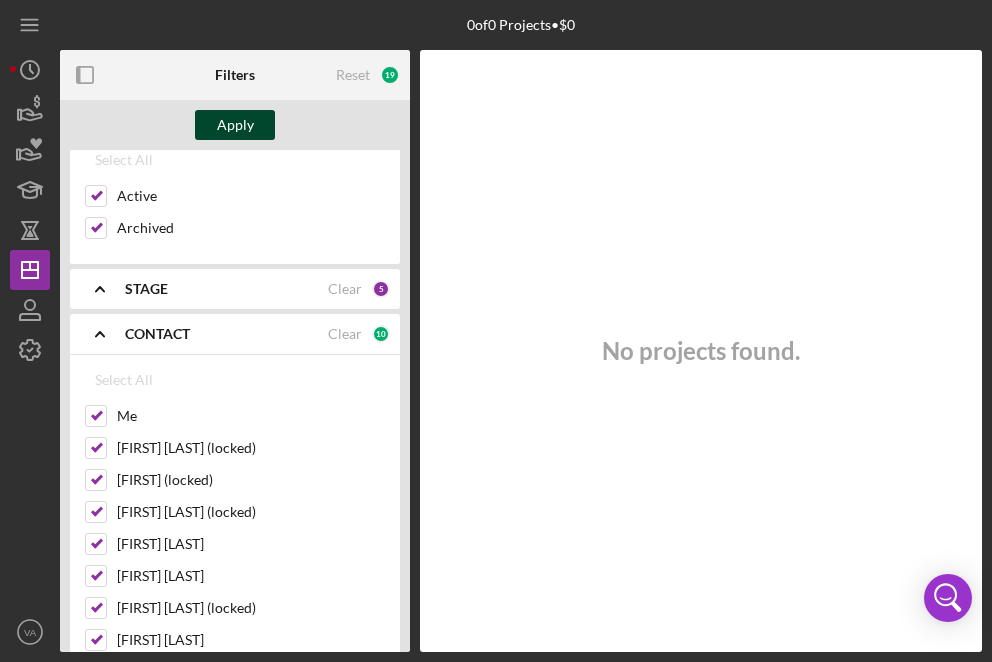 click on "Apply" at bounding box center (235, 125) 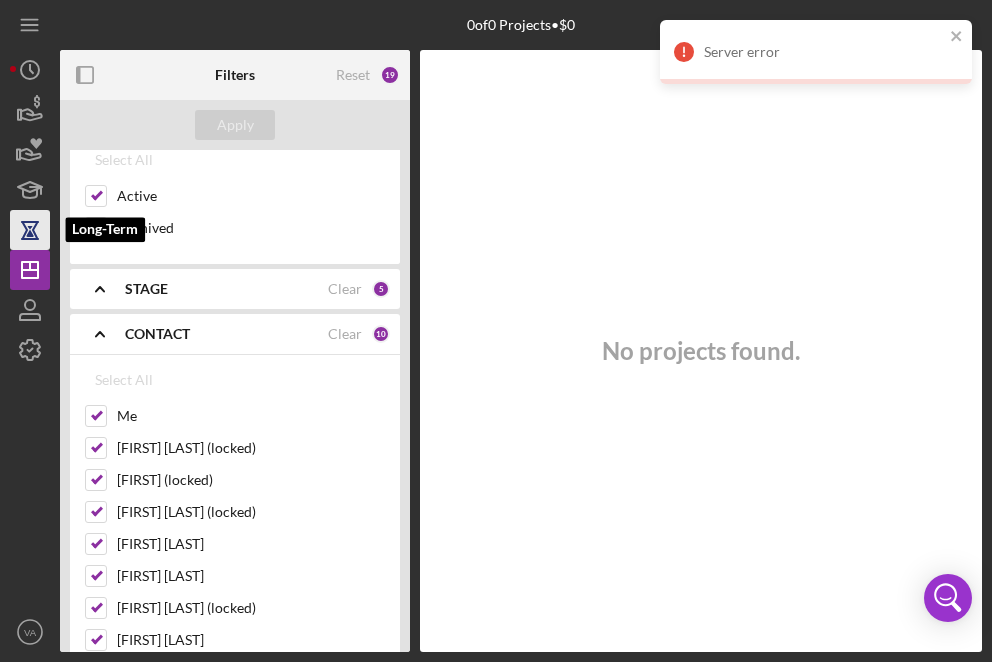 click 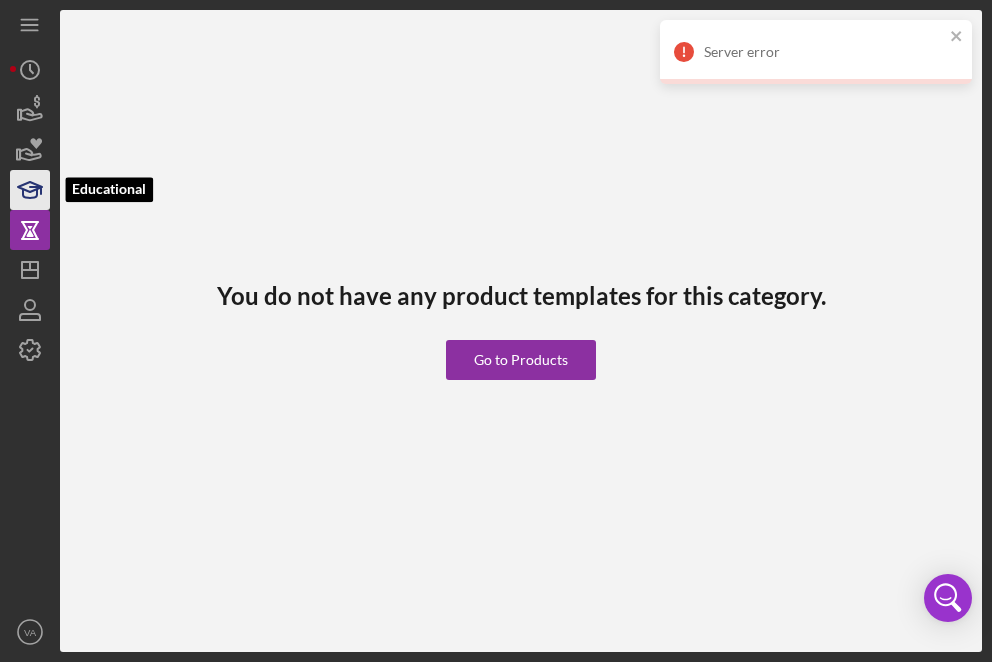 click 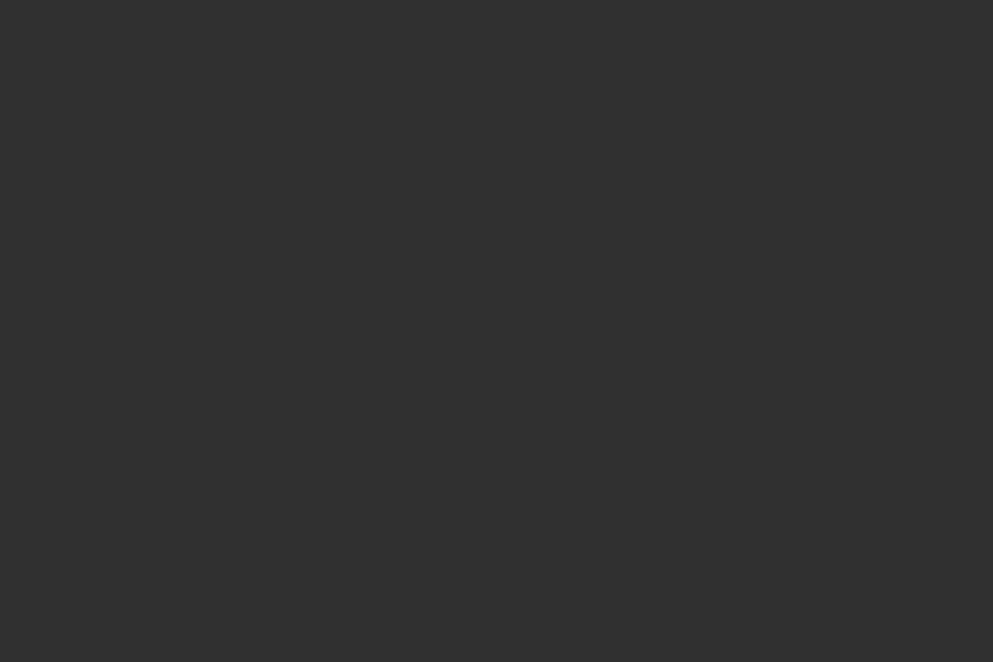 scroll, scrollTop: 0, scrollLeft: 0, axis: both 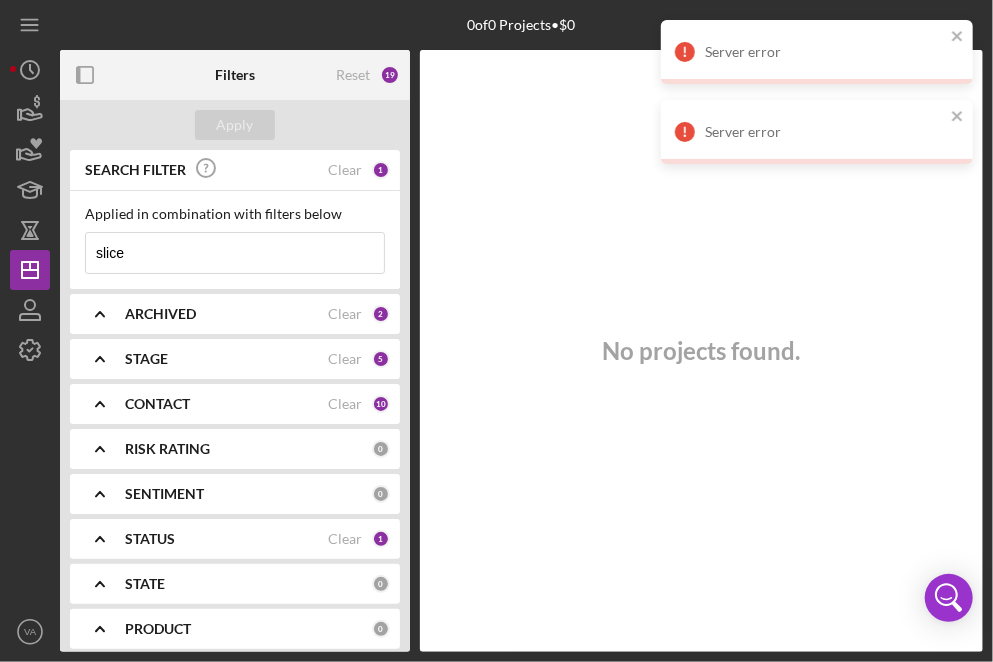 click on "CONTACT" at bounding box center (226, 404) 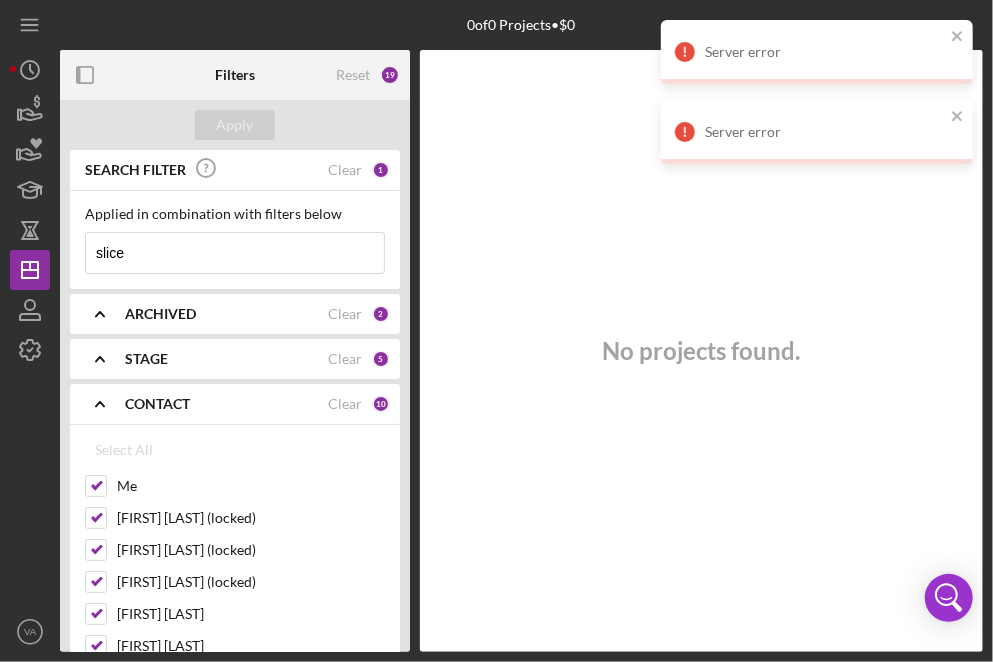 click on "STAGE" at bounding box center [226, 359] 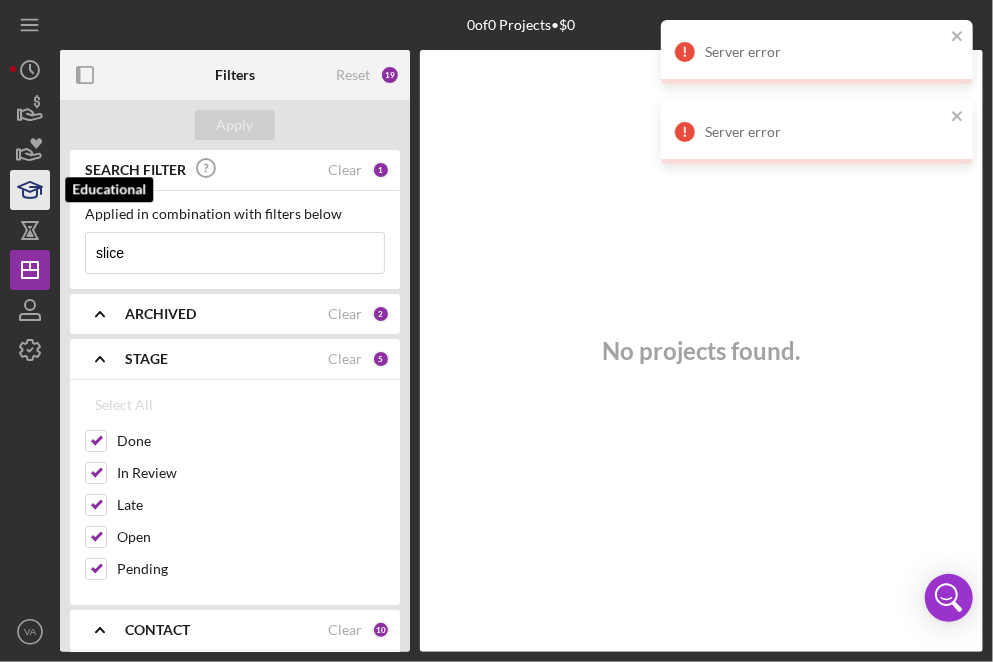 click 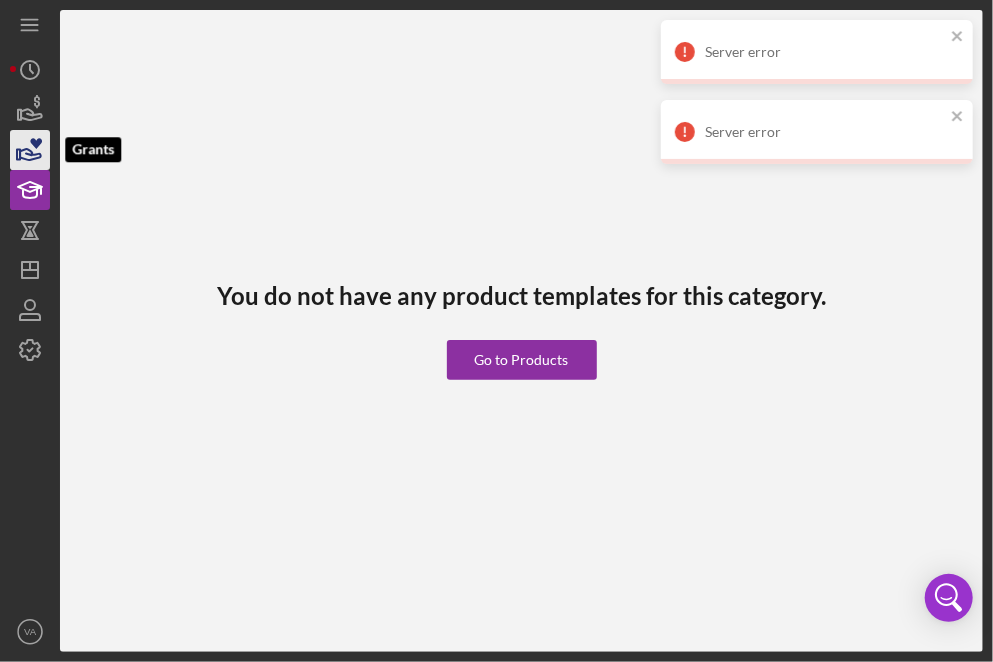 click 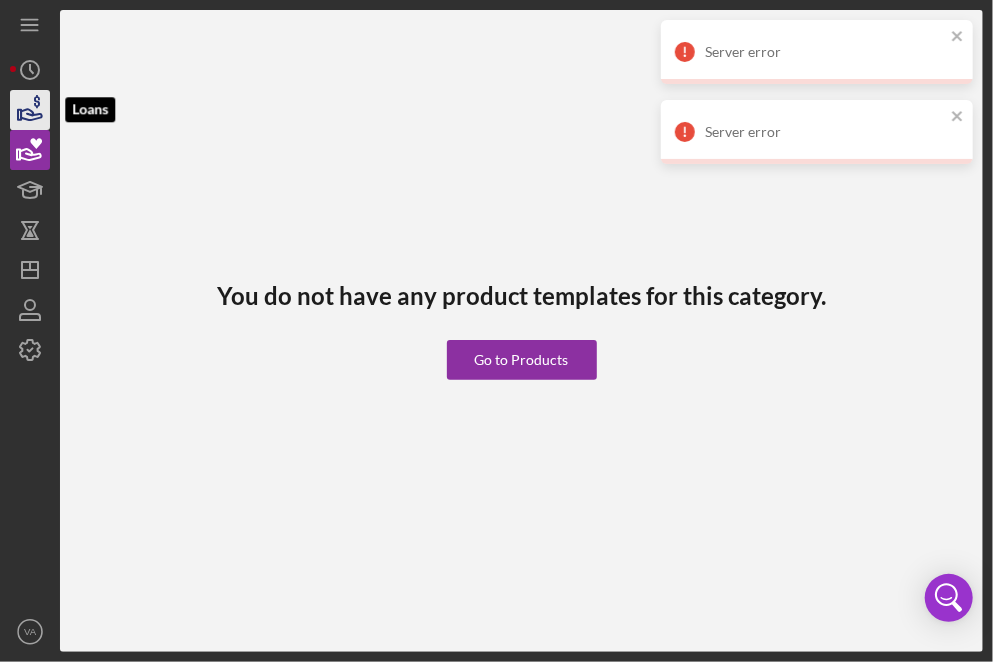 click 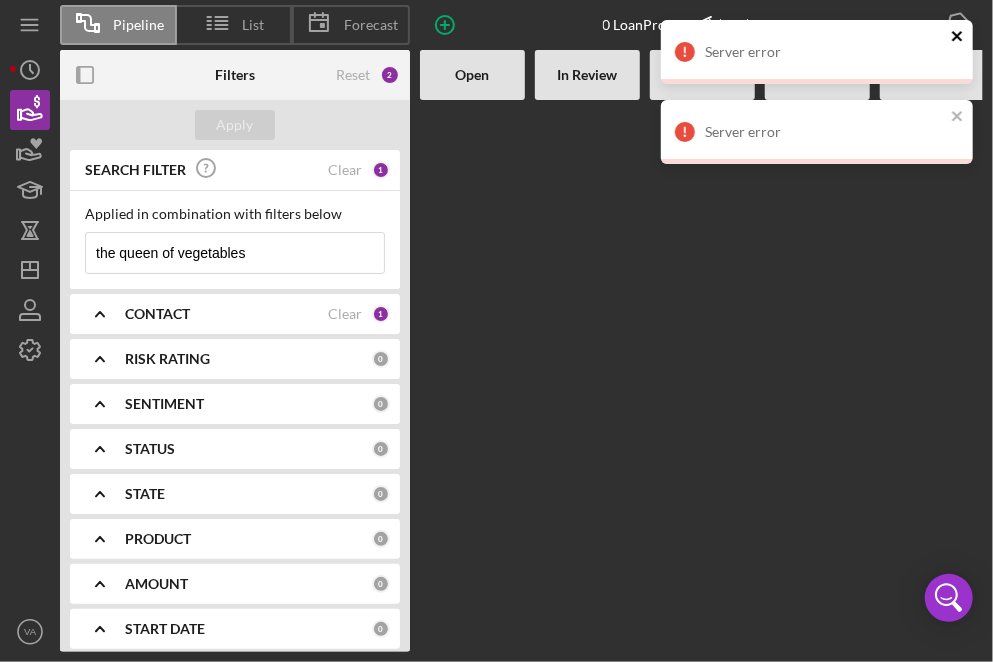 click 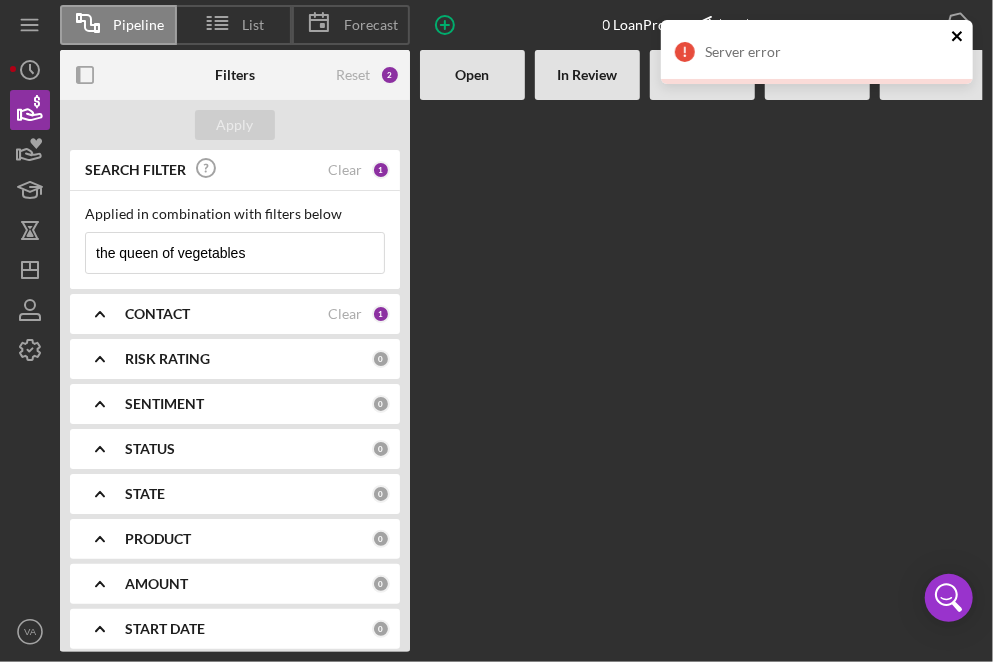 click 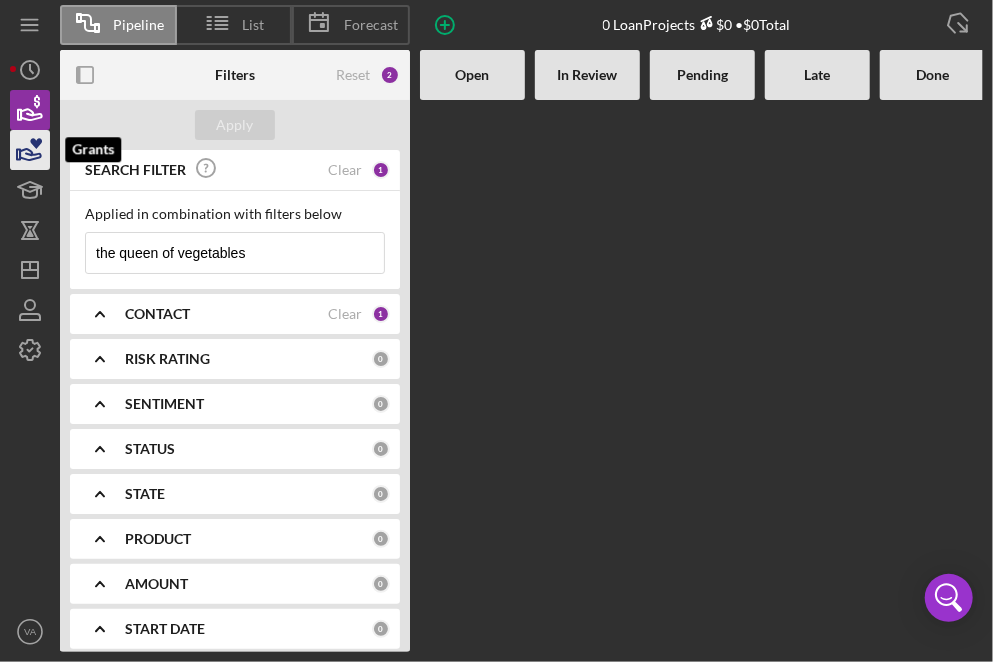 click 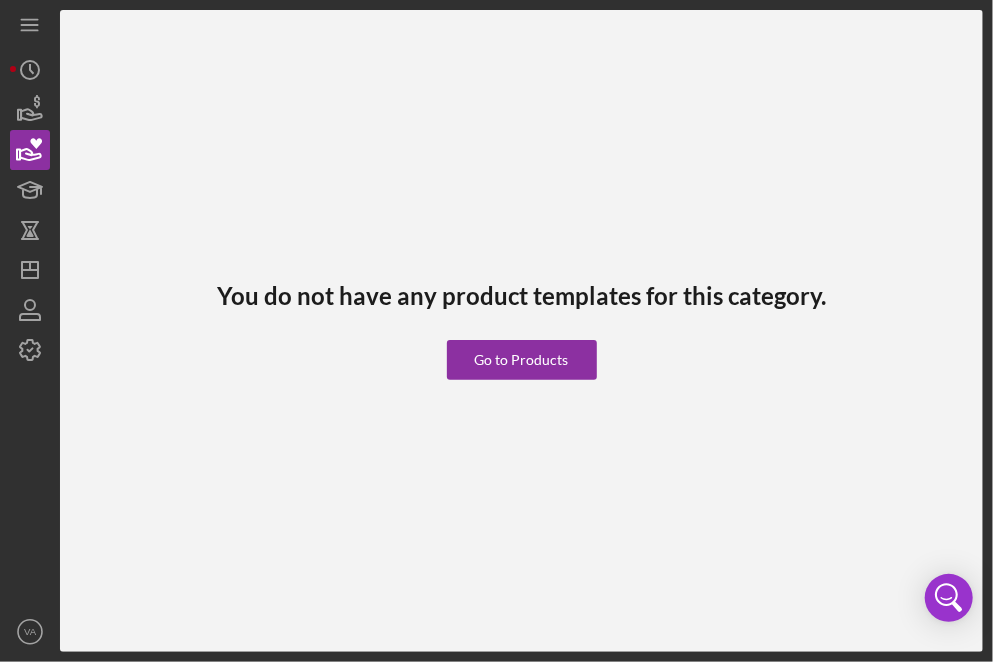 click on "Icon/Menu Icon/Dashboard Dashboard Clients Product Templates VA [NAME] Icon/Overflow Account Settings Chat with Support Support Articles Logout Icon/Menu Close Close Account Settings Chat with Support Support Articles Logout Icon/Dashboard Dashboard Clients Product Templates VA [NAME] Icon/Overflow Account Settings Chat with Support Support Articles Logout Icon/Menu Close Close Account Settings Chat with Support Support Articles Logout" at bounding box center (35, 326) 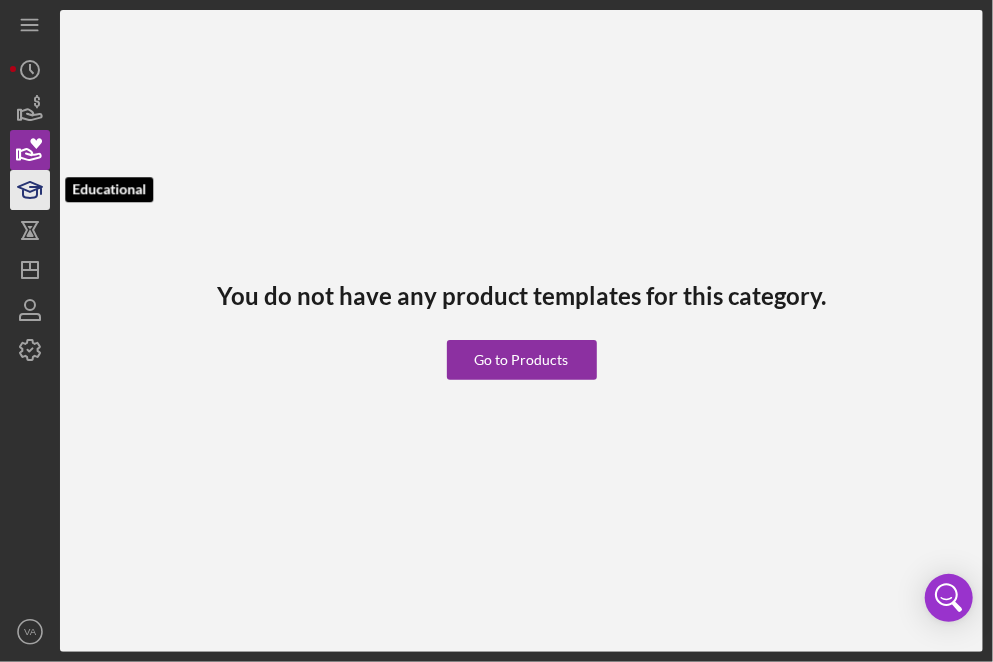 click 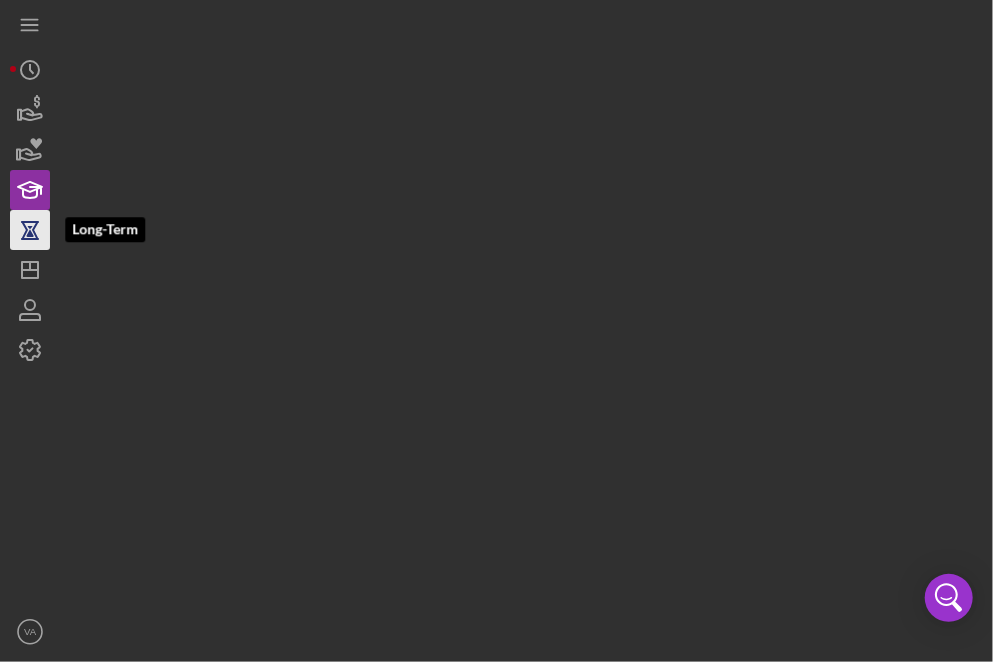 click 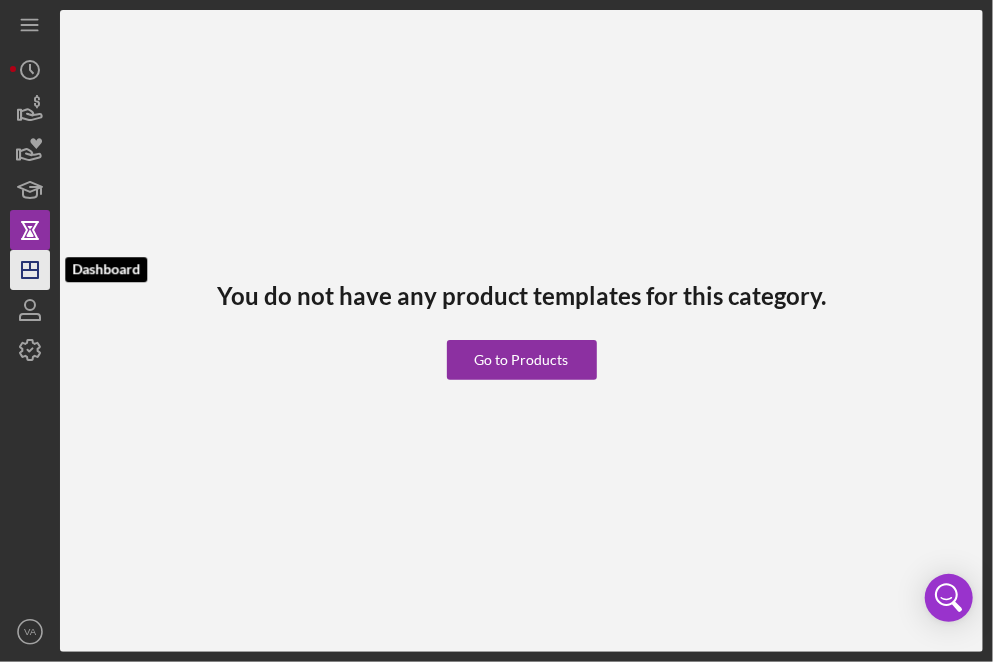 click on "Icon/Dashboard" 